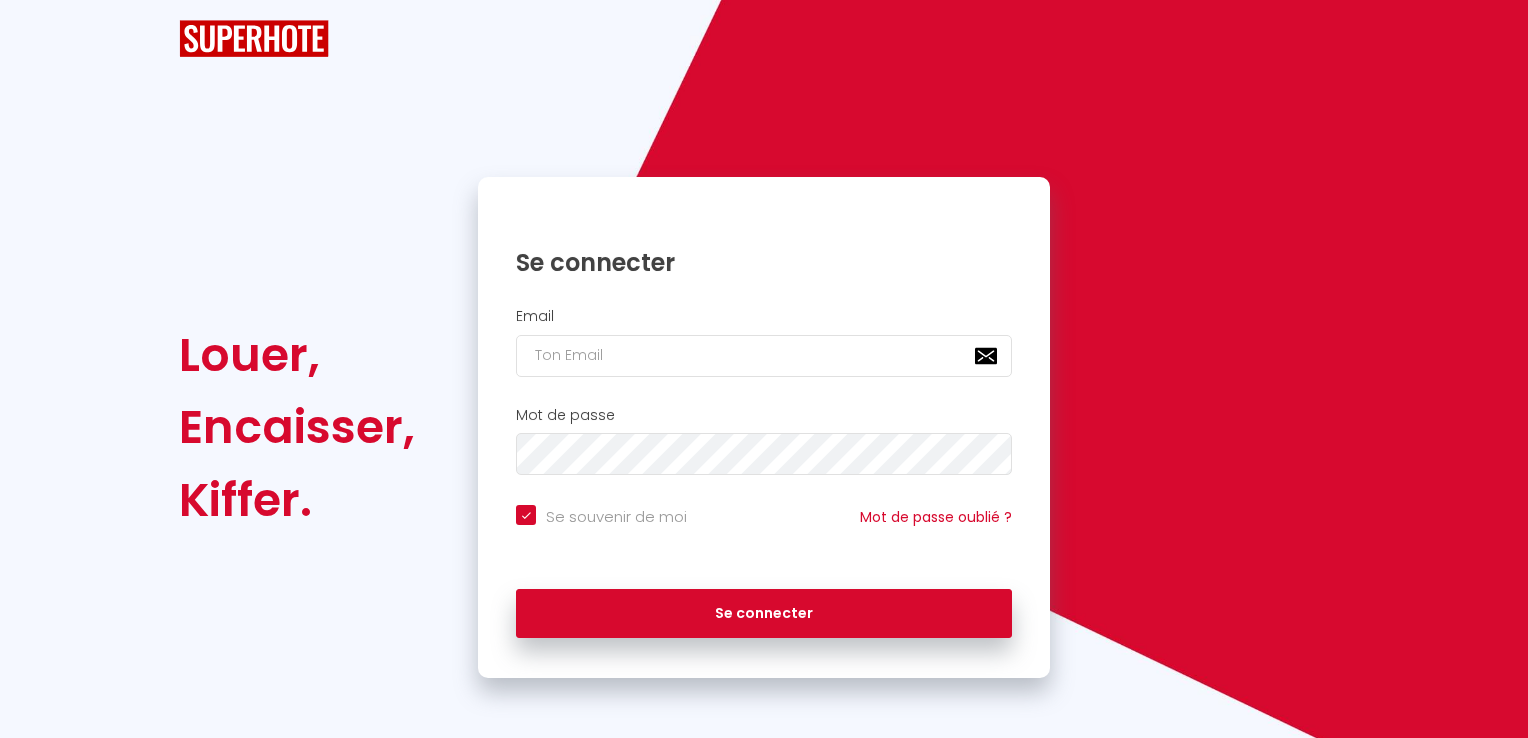 scroll, scrollTop: 0, scrollLeft: 0, axis: both 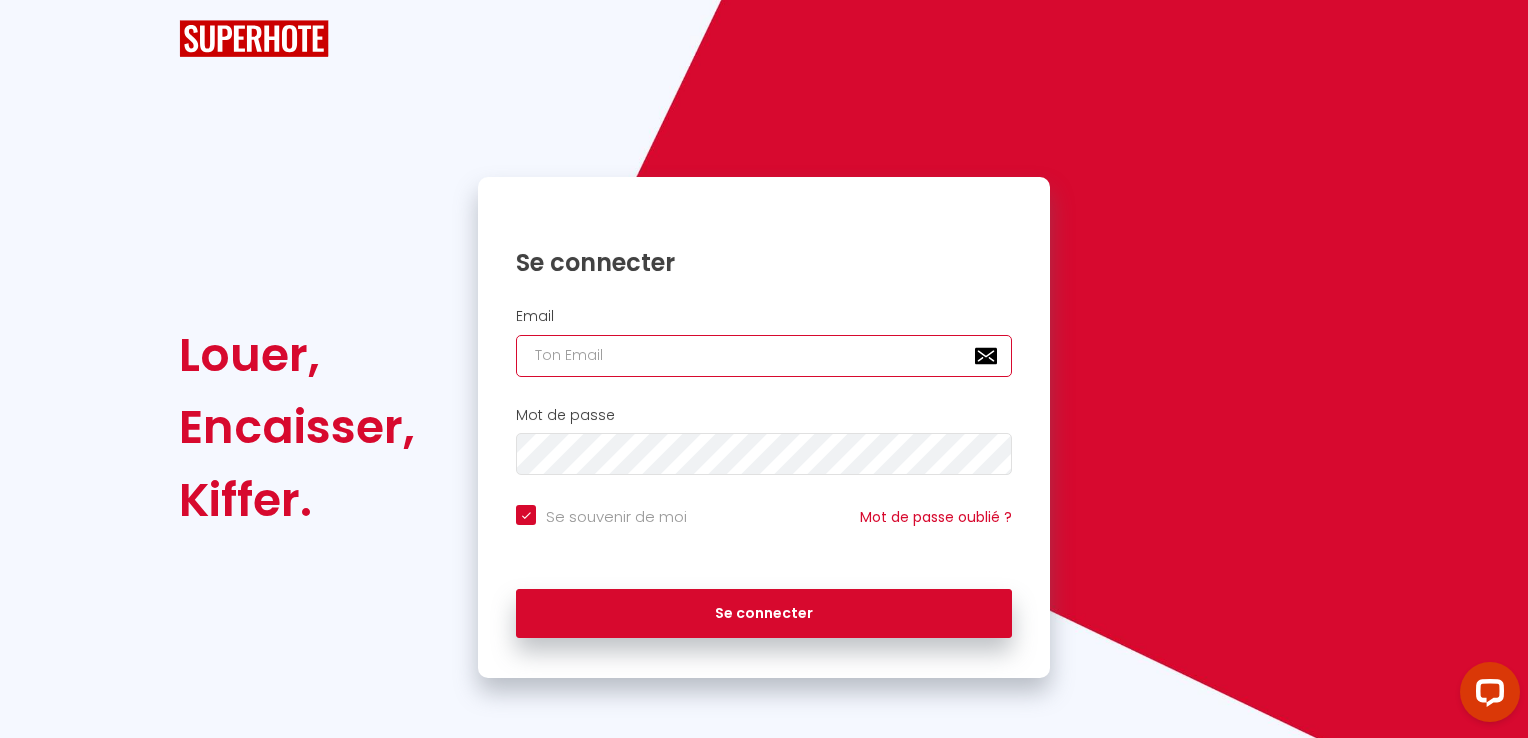 click at bounding box center (764, 356) 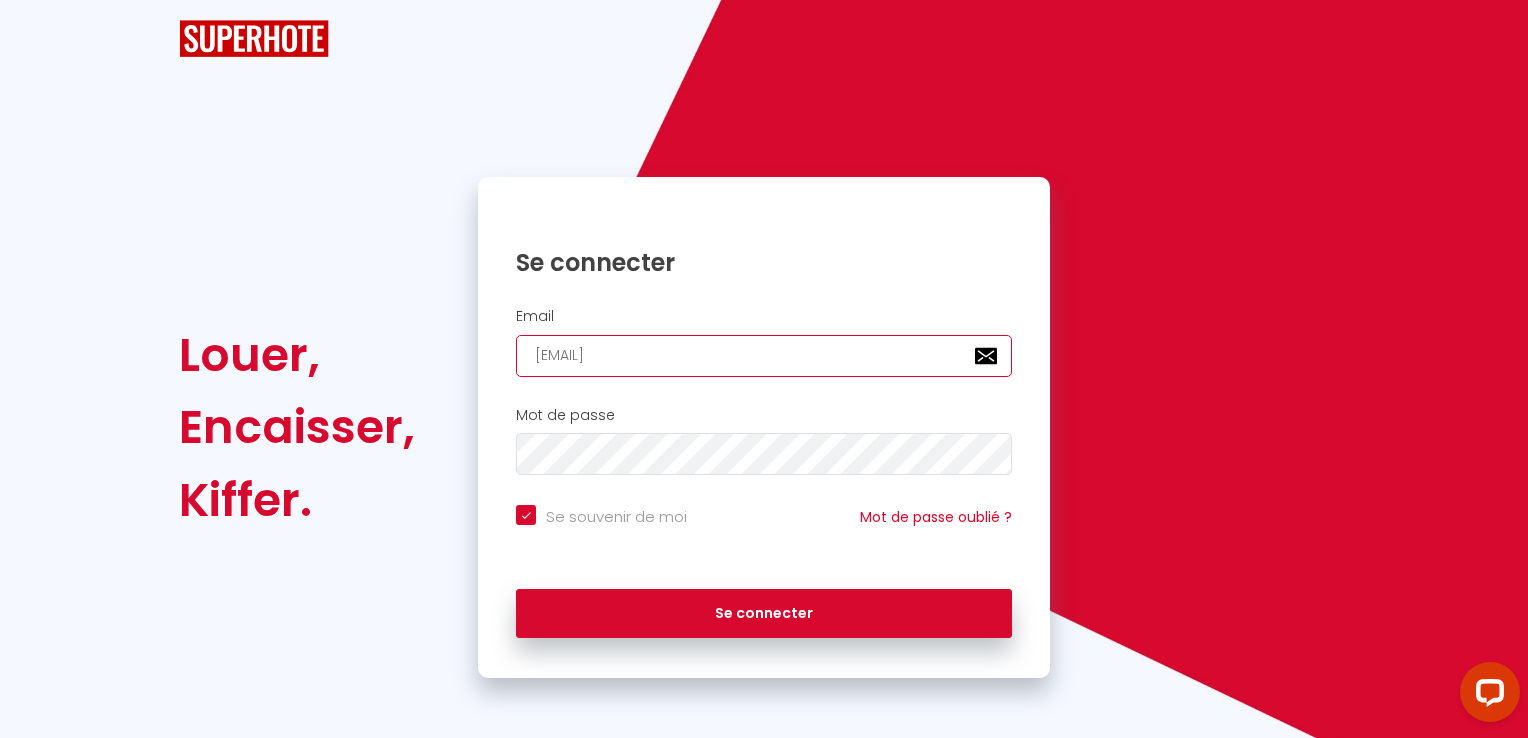 type on "[EMAIL]" 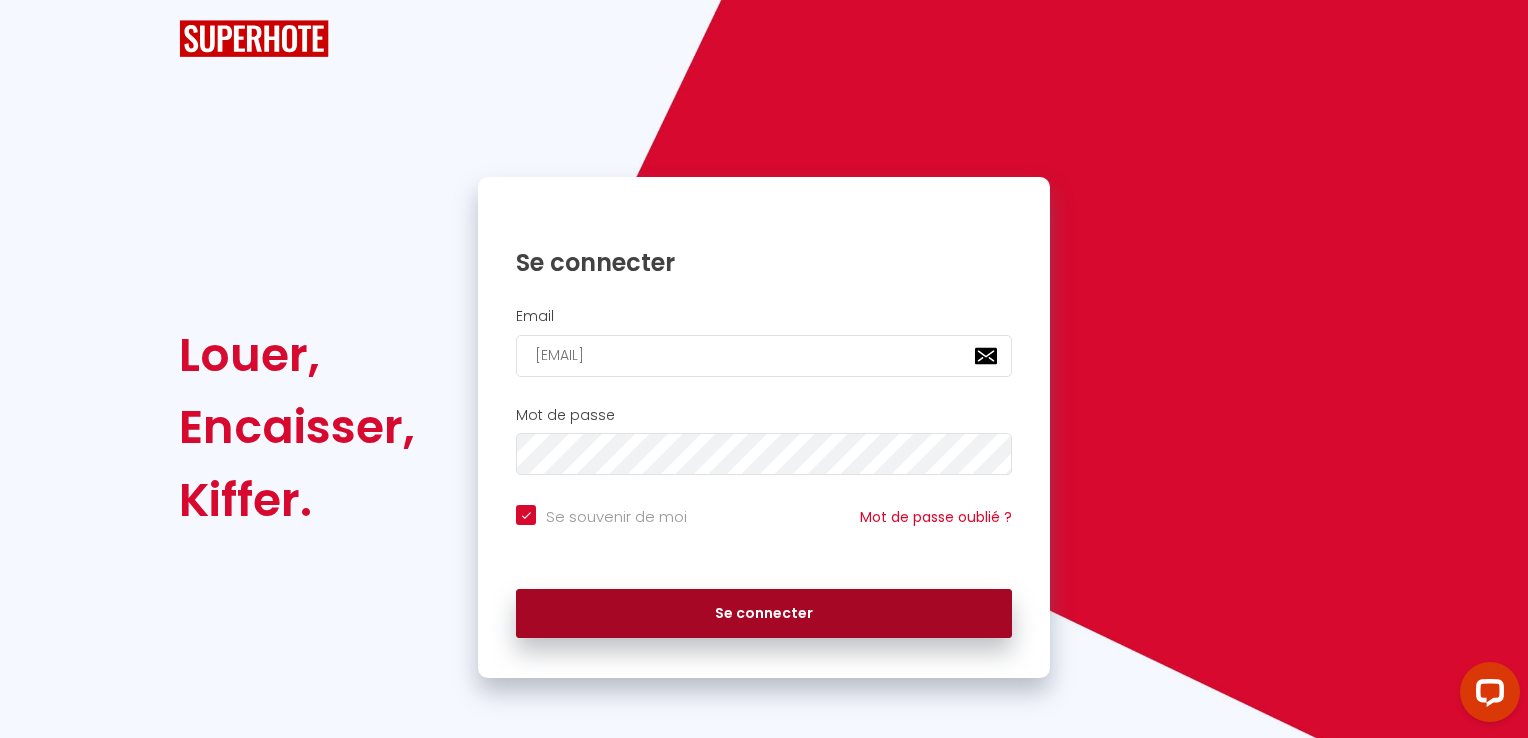 click on "Se connecter" at bounding box center [764, 614] 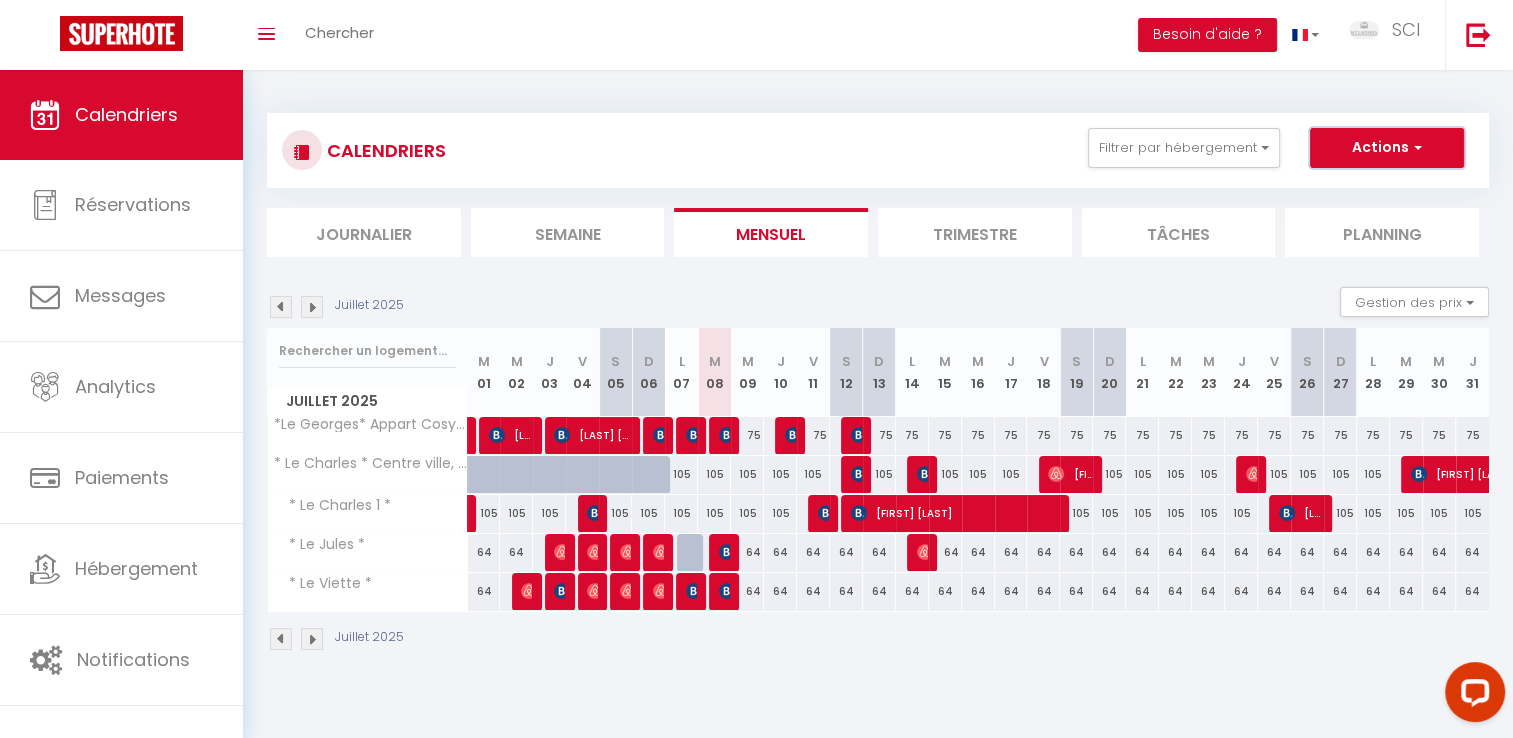 click at bounding box center [1415, 147] 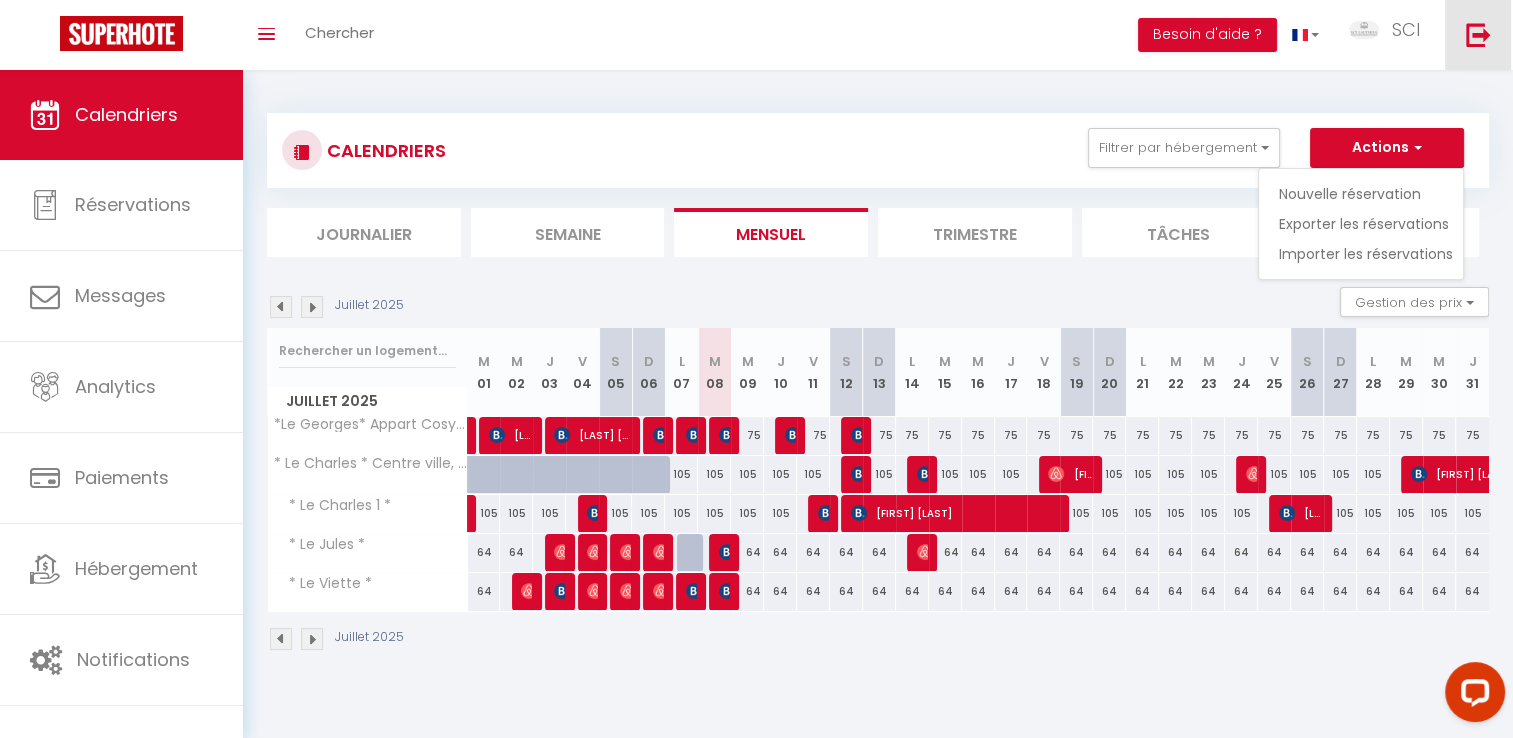 click at bounding box center (1478, 34) 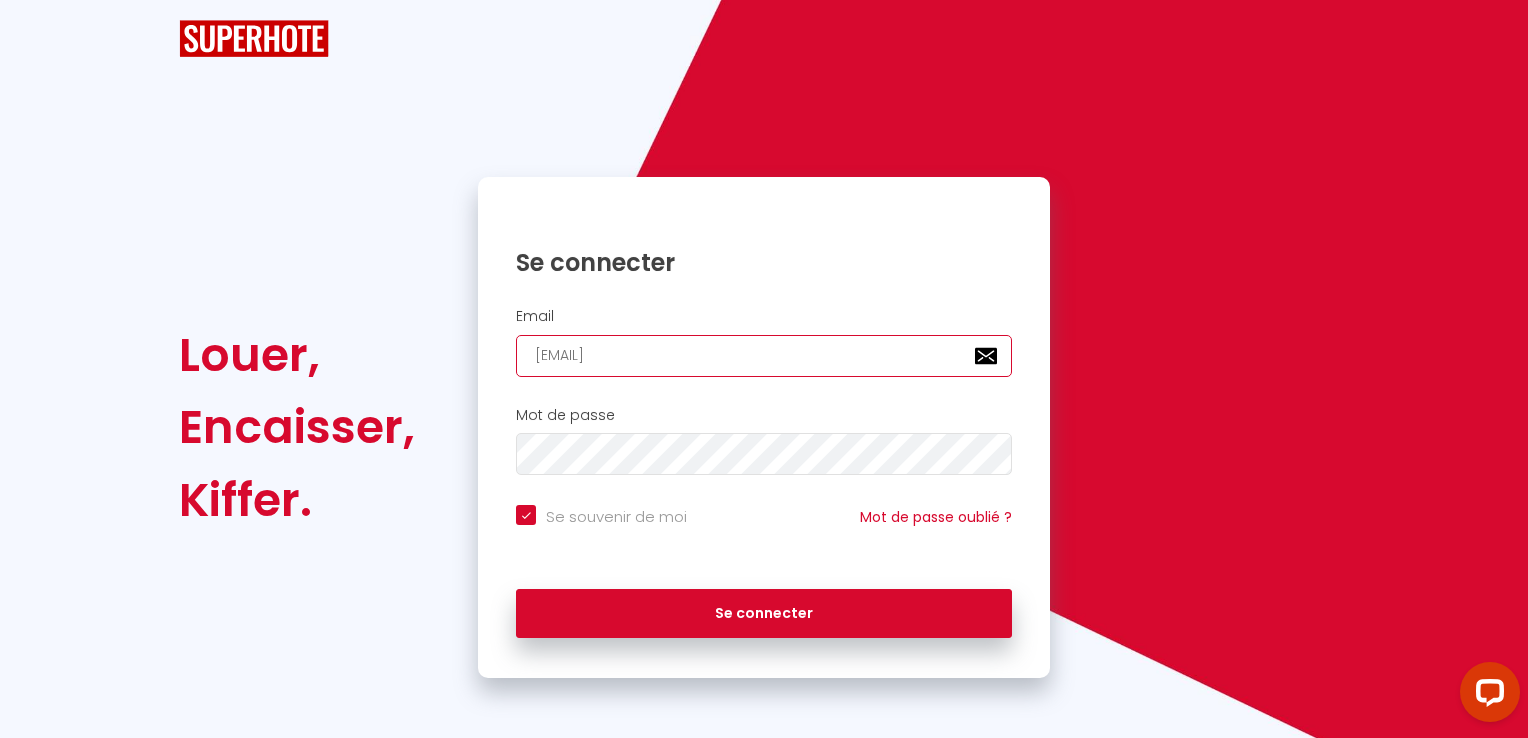 click on "[EMAIL]" at bounding box center [764, 356] 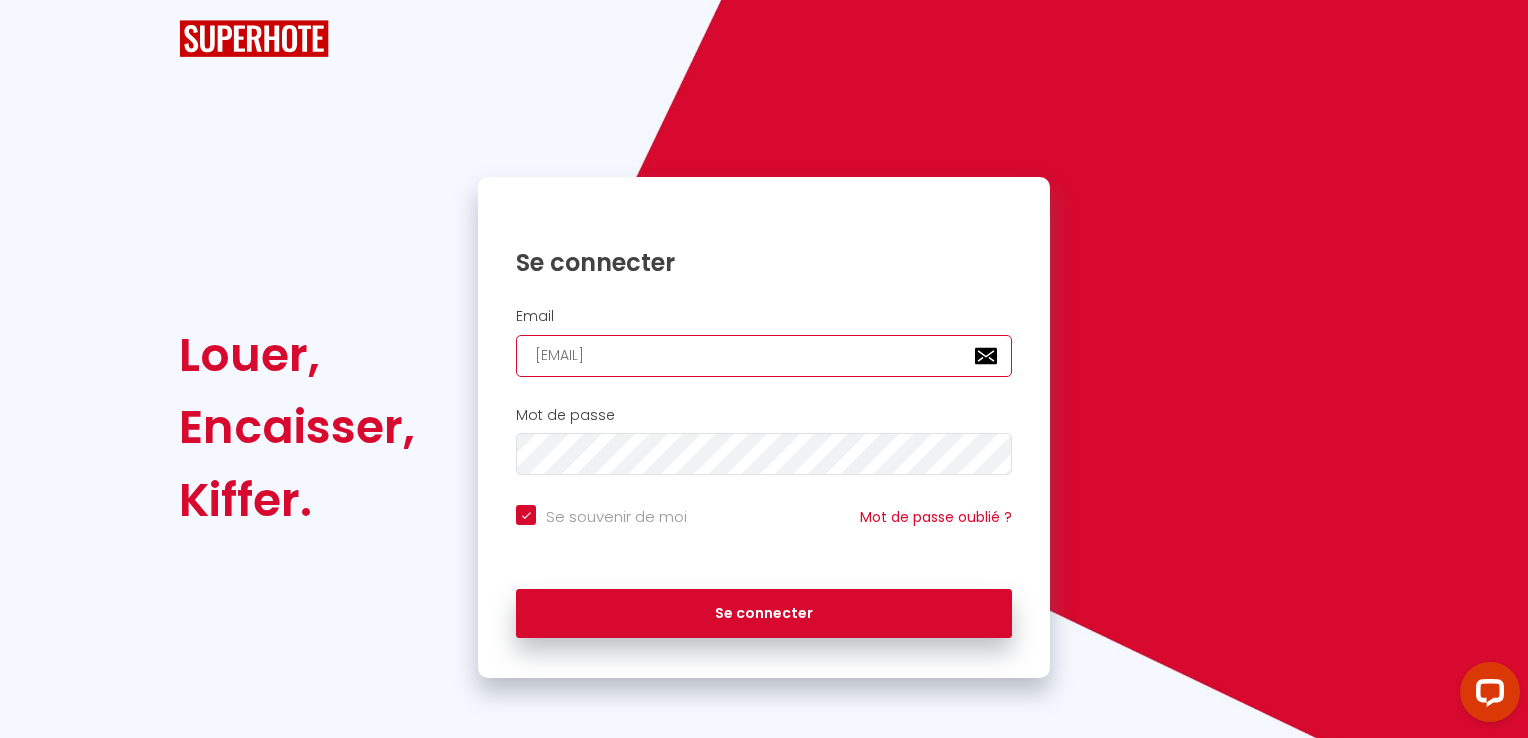 type on "[EMAIL]" 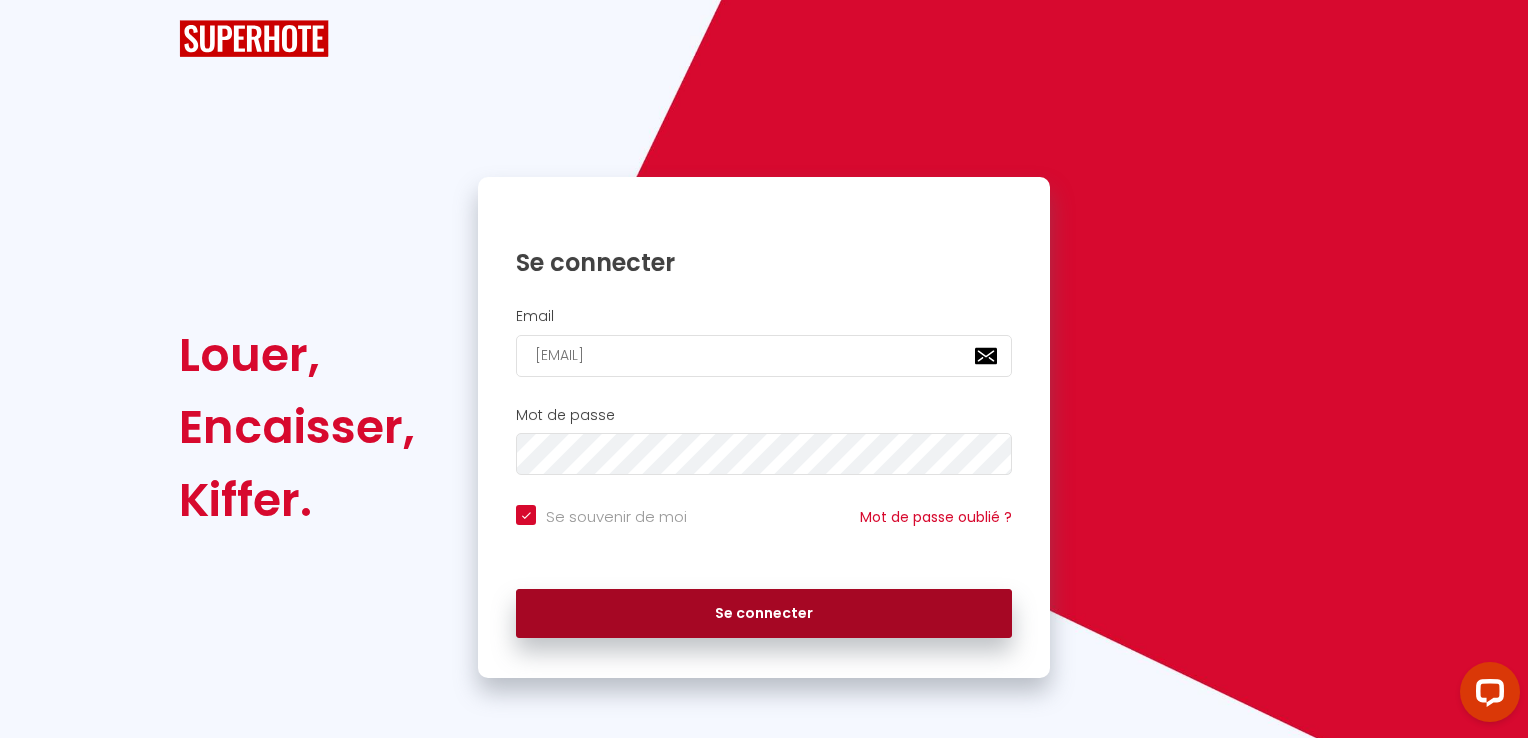 click on "Se connecter" at bounding box center [764, 614] 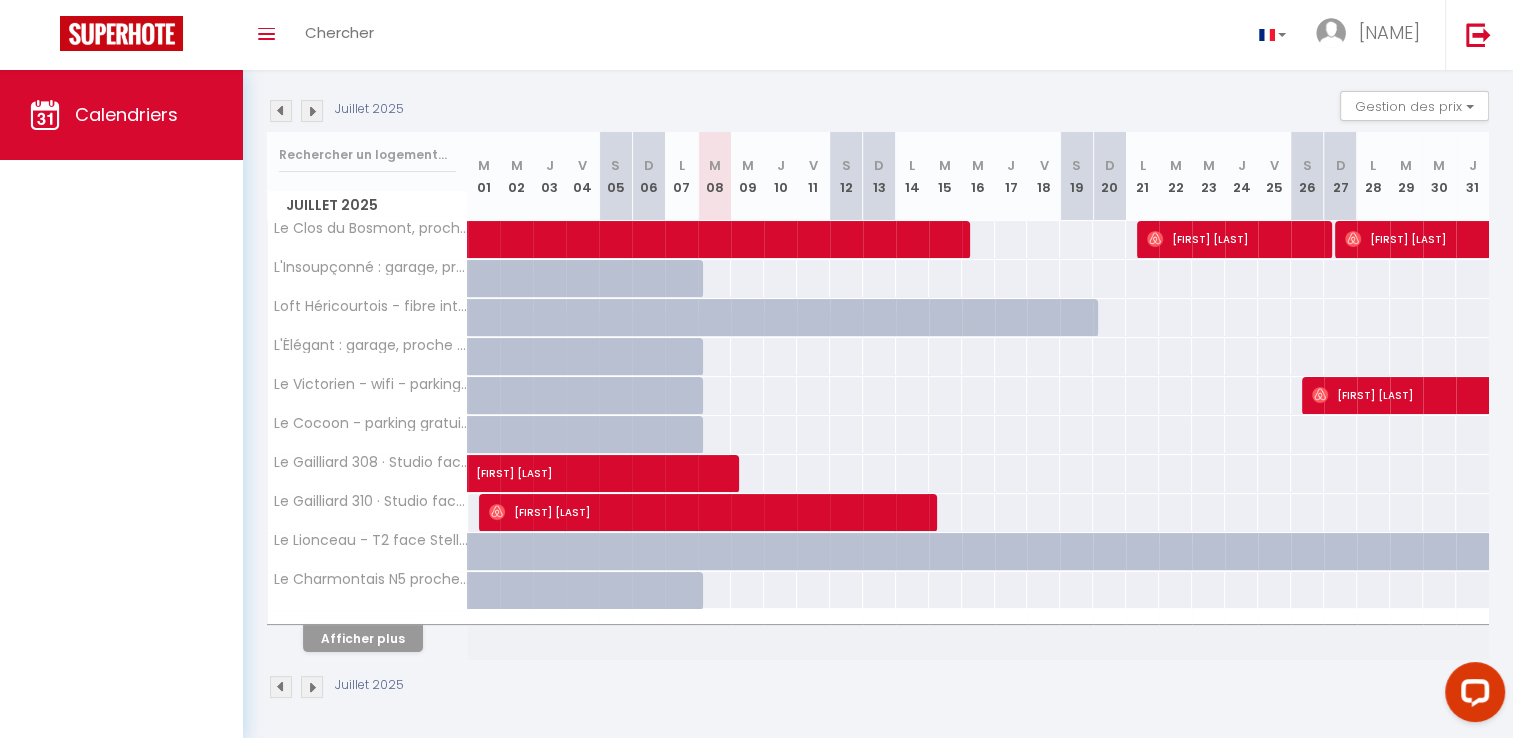scroll, scrollTop: 196, scrollLeft: 0, axis: vertical 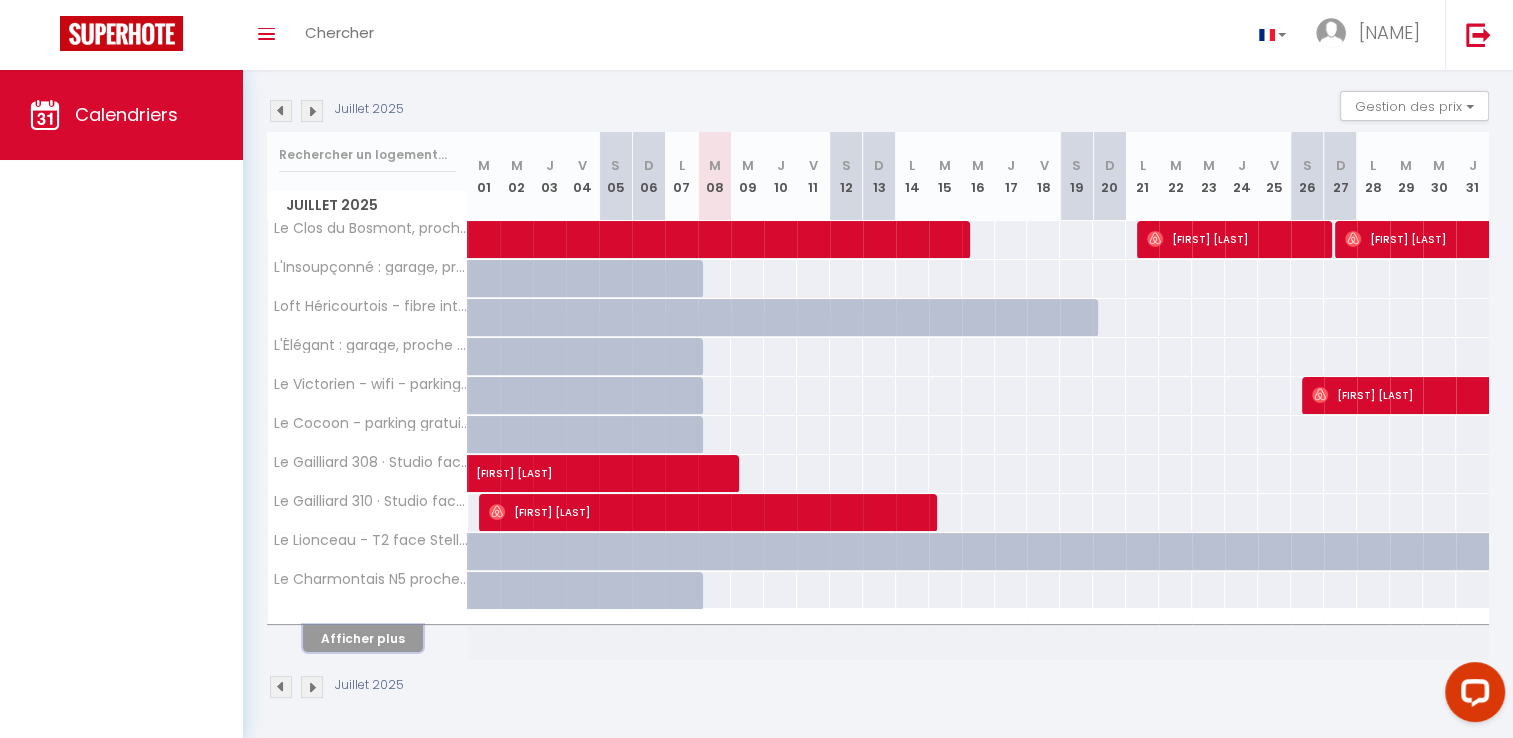 click on "Afficher plus" at bounding box center [363, 638] 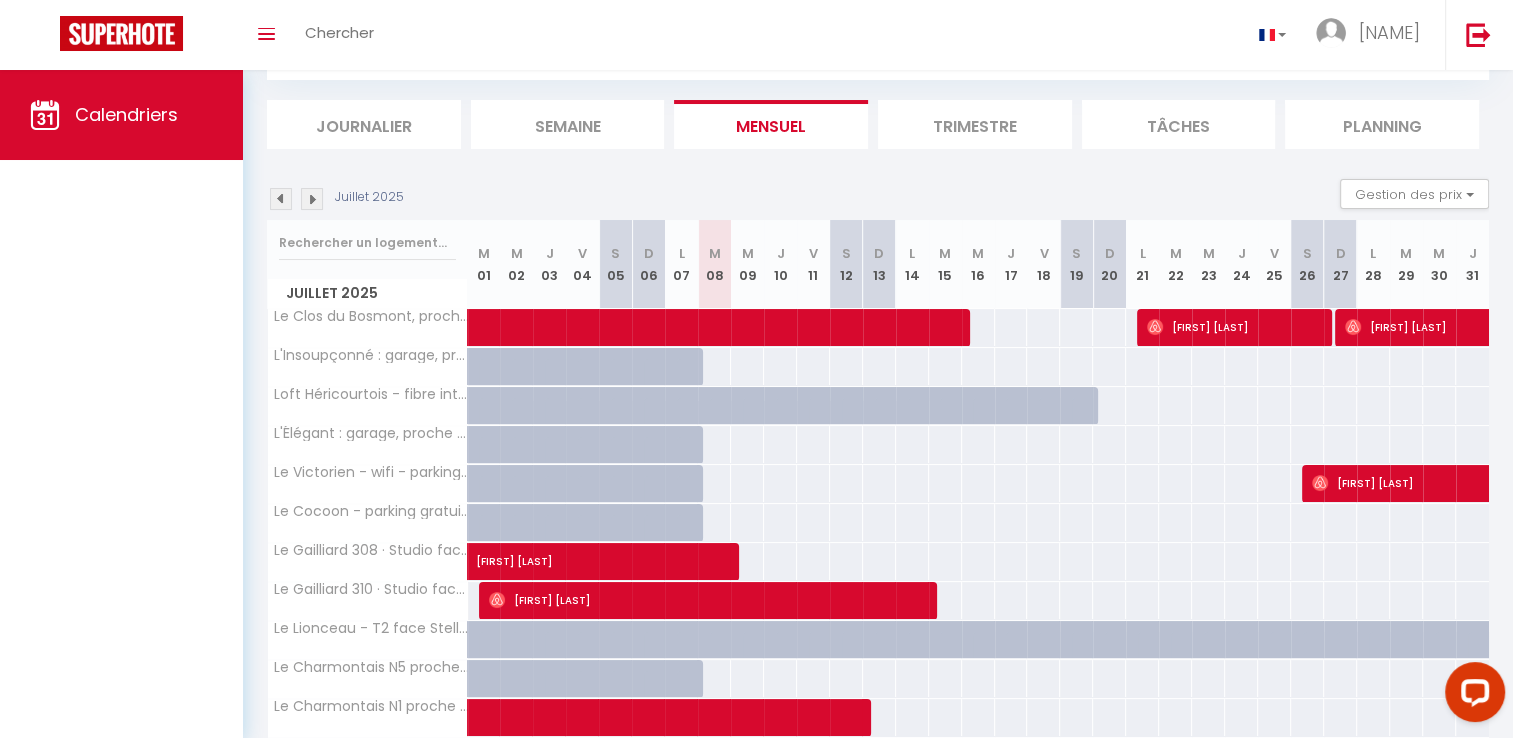 scroll, scrollTop: 16, scrollLeft: 0, axis: vertical 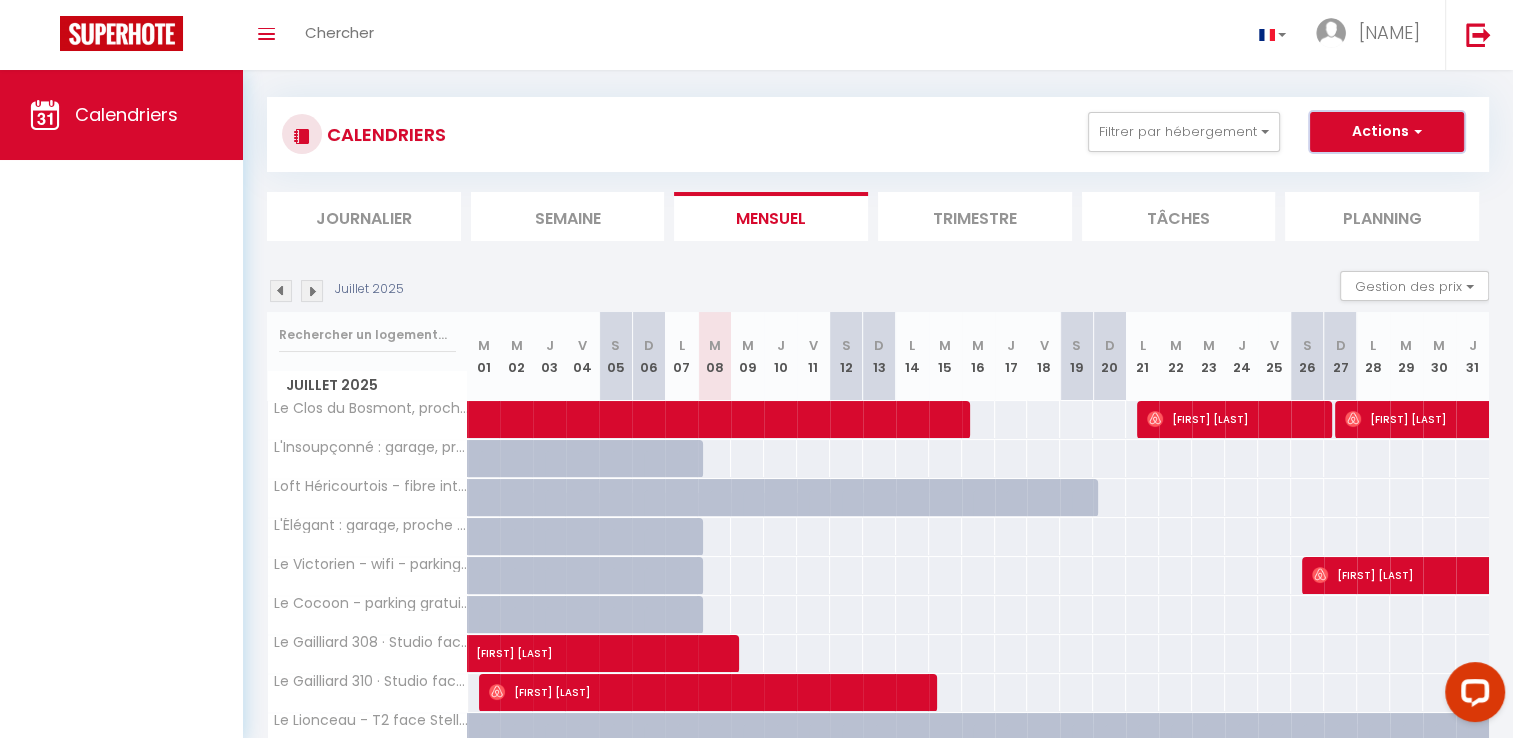 click on "Actions" at bounding box center [1387, 132] 